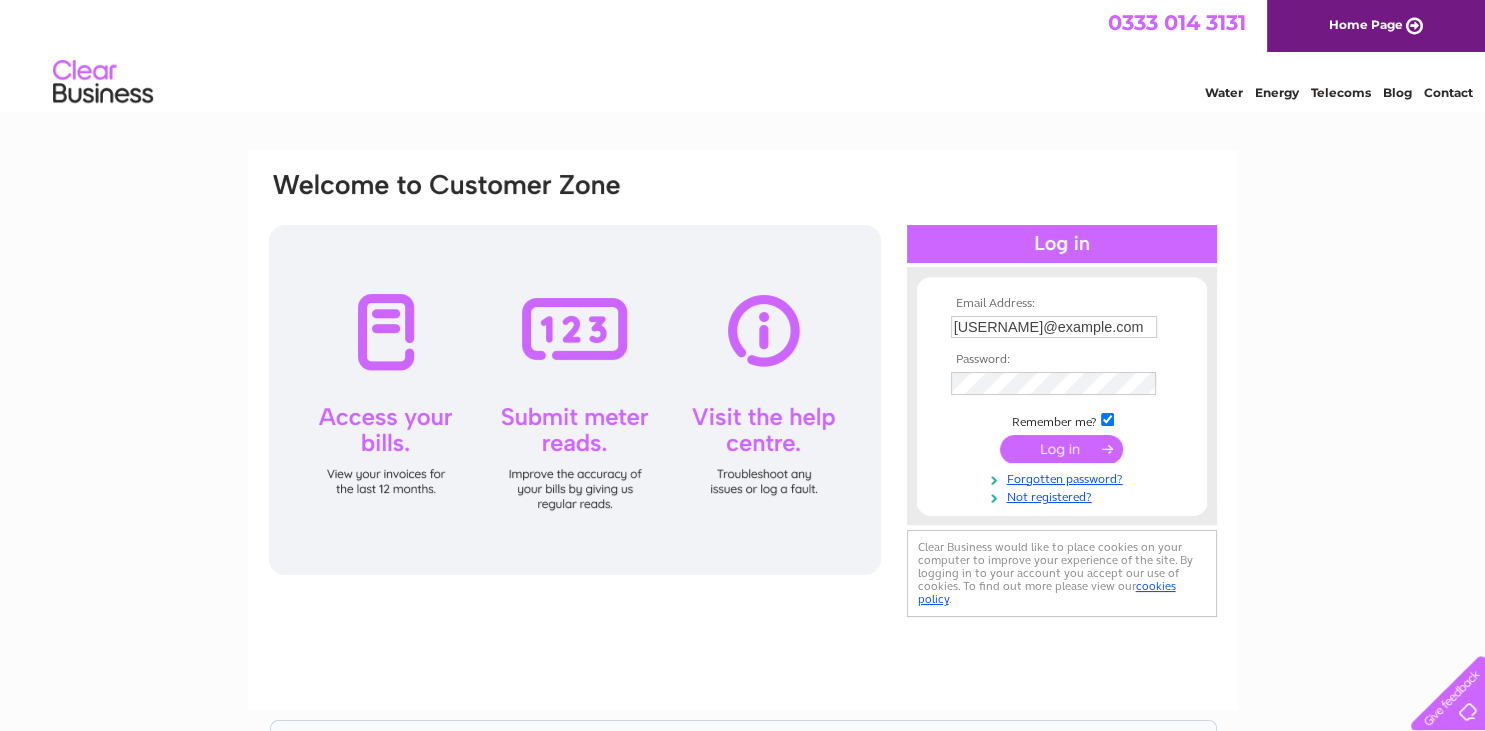 scroll, scrollTop: 0, scrollLeft: 0, axis: both 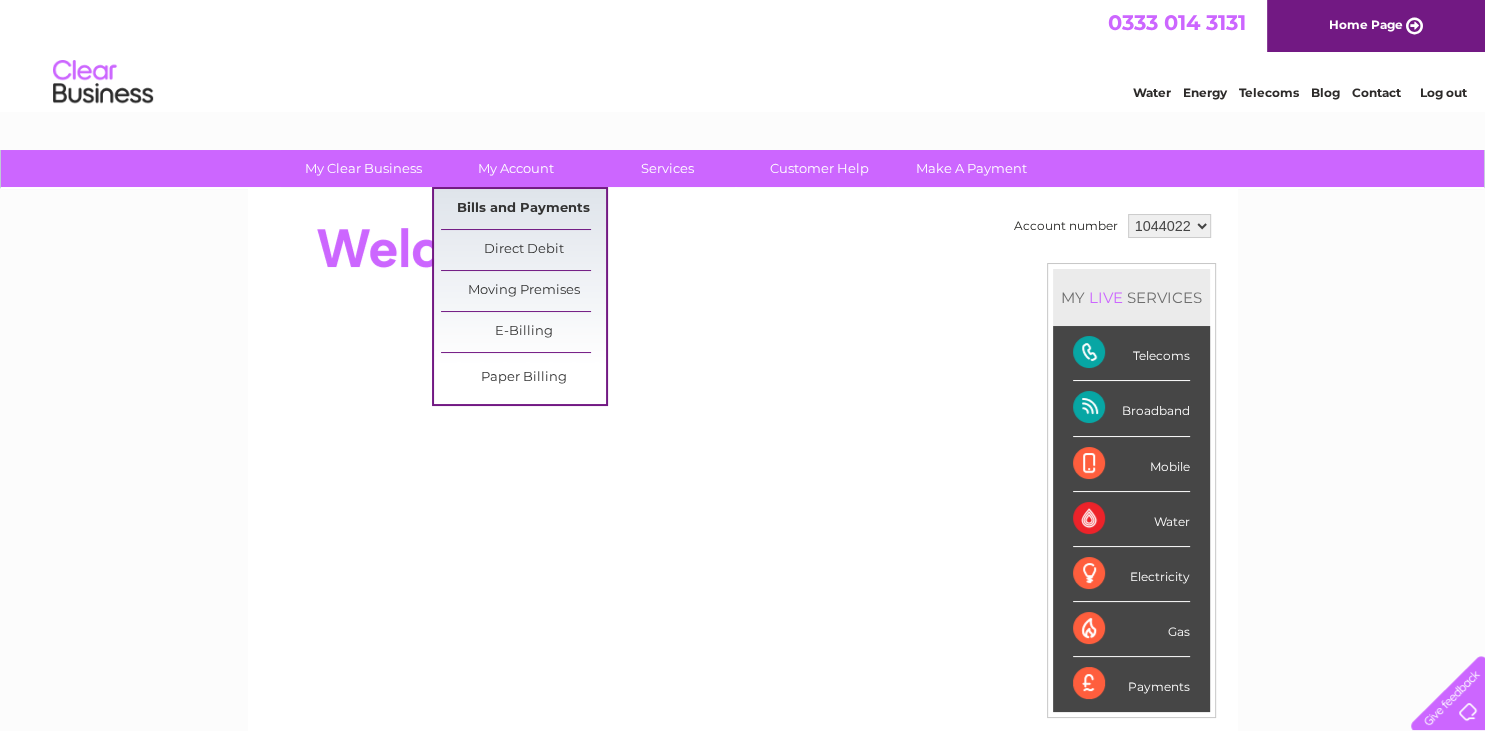 click on "Bills and Payments" at bounding box center [523, 209] 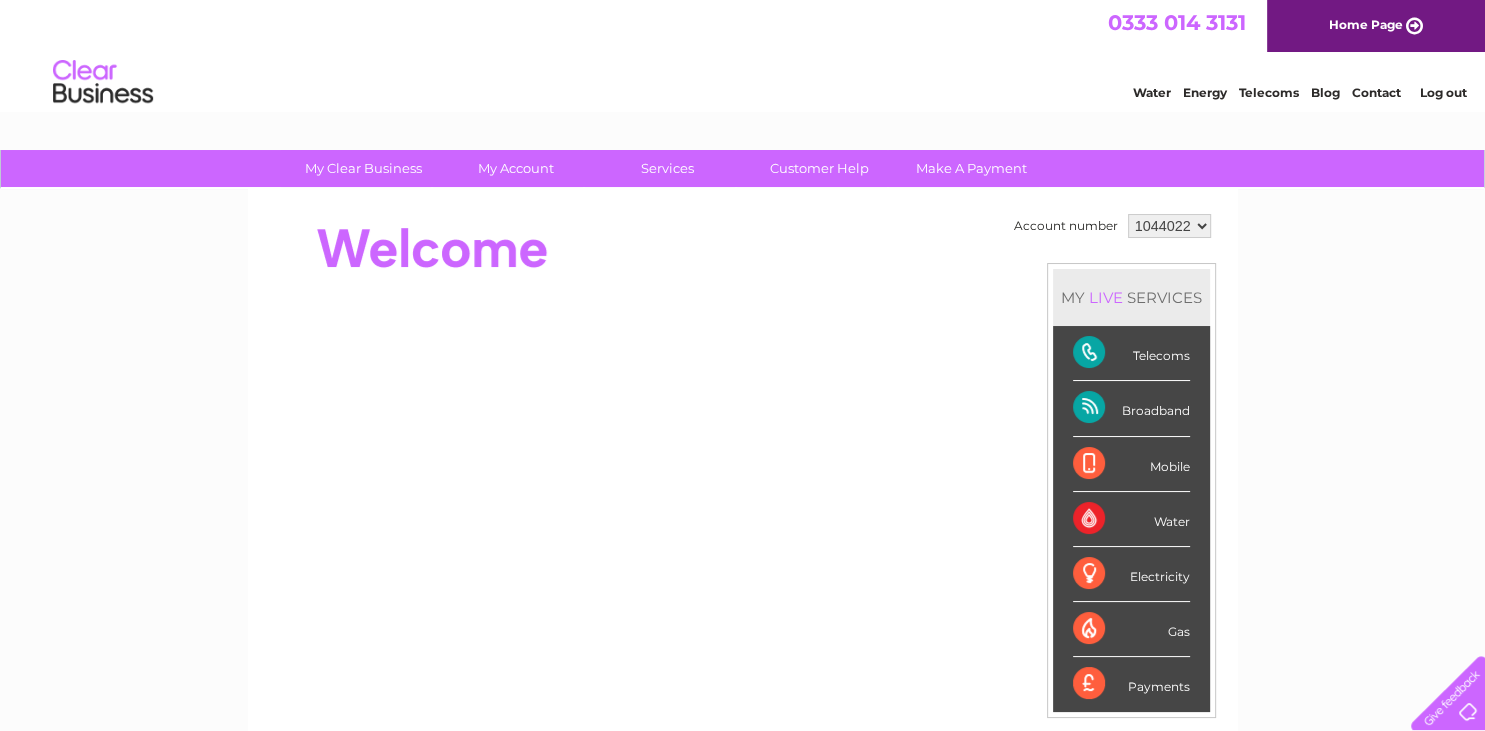 scroll, scrollTop: 316, scrollLeft: 0, axis: vertical 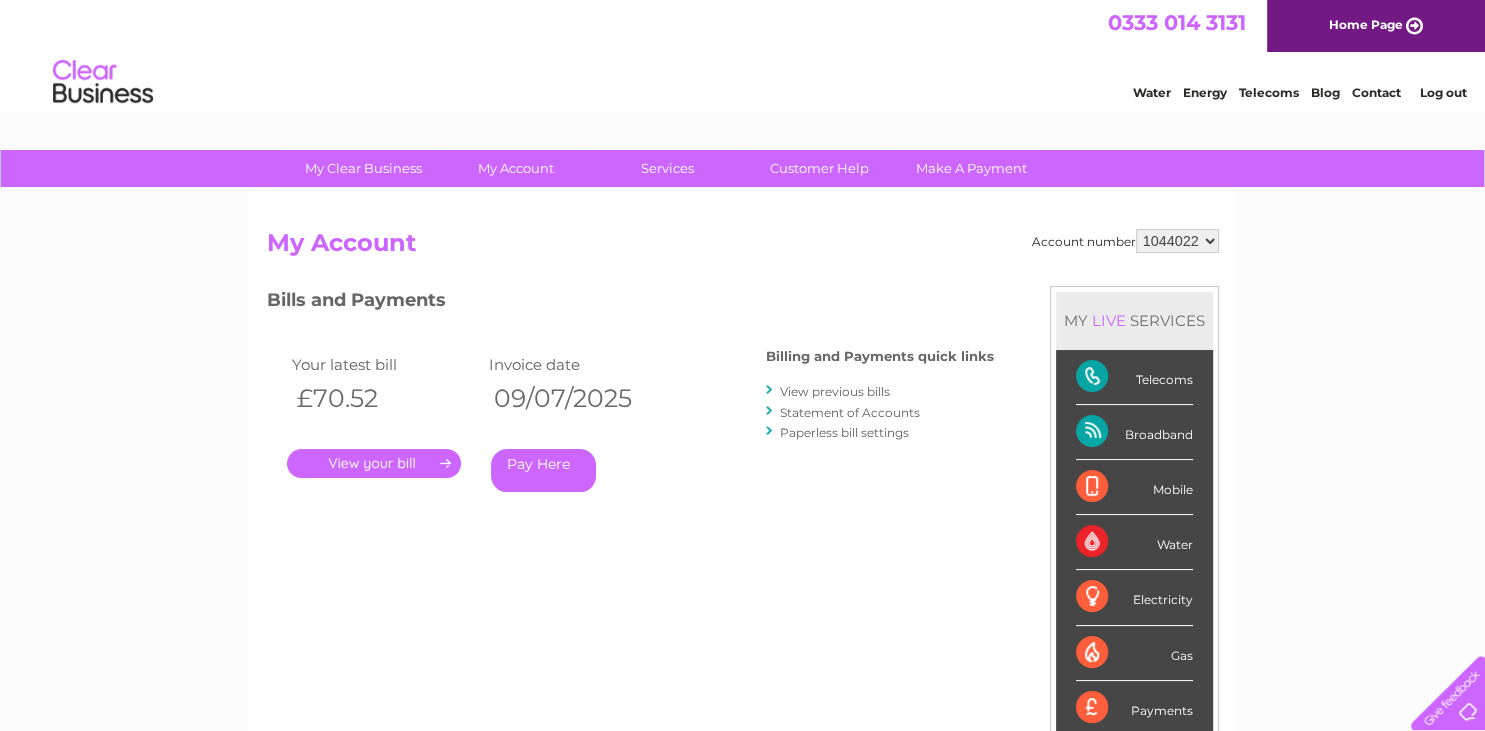 click on "View previous bills" at bounding box center (835, 391) 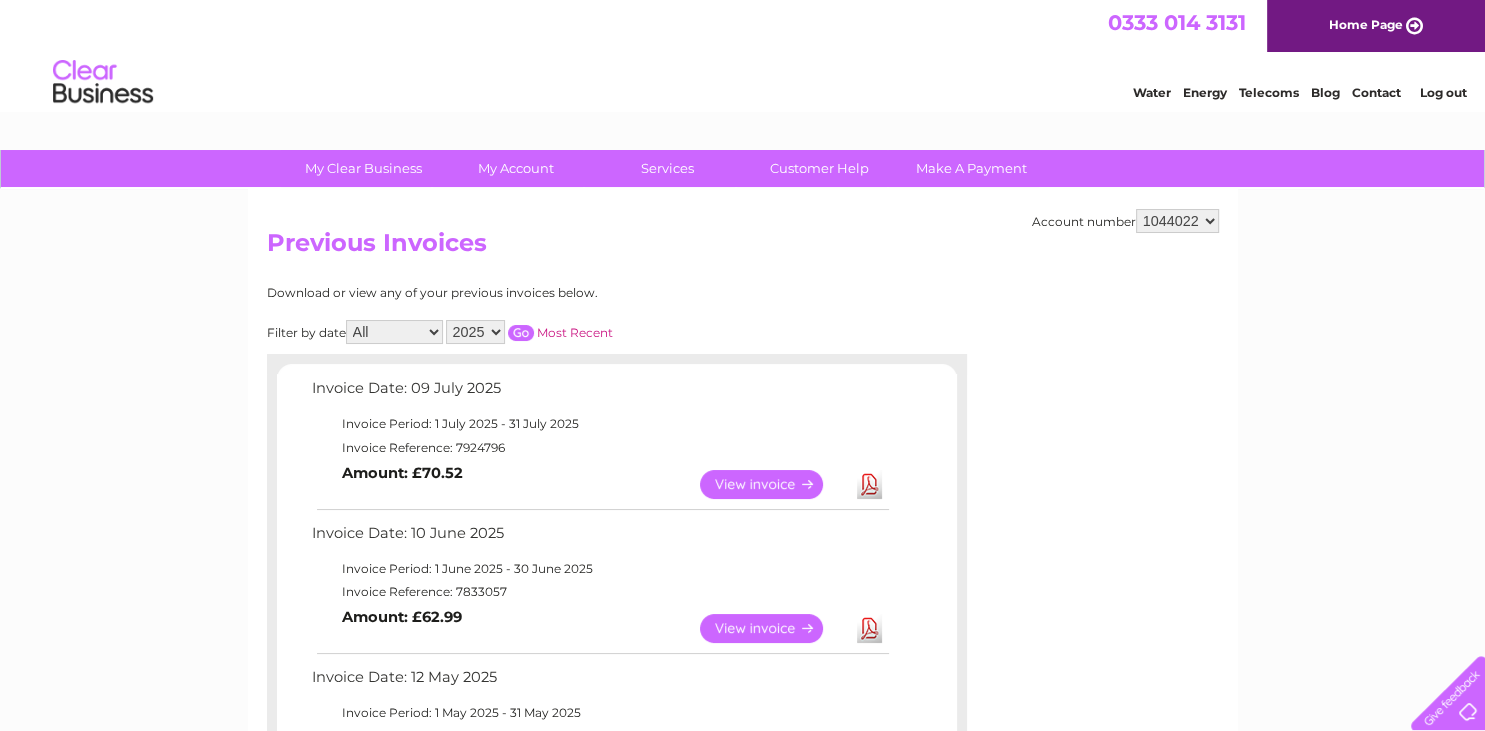 scroll, scrollTop: 0, scrollLeft: 0, axis: both 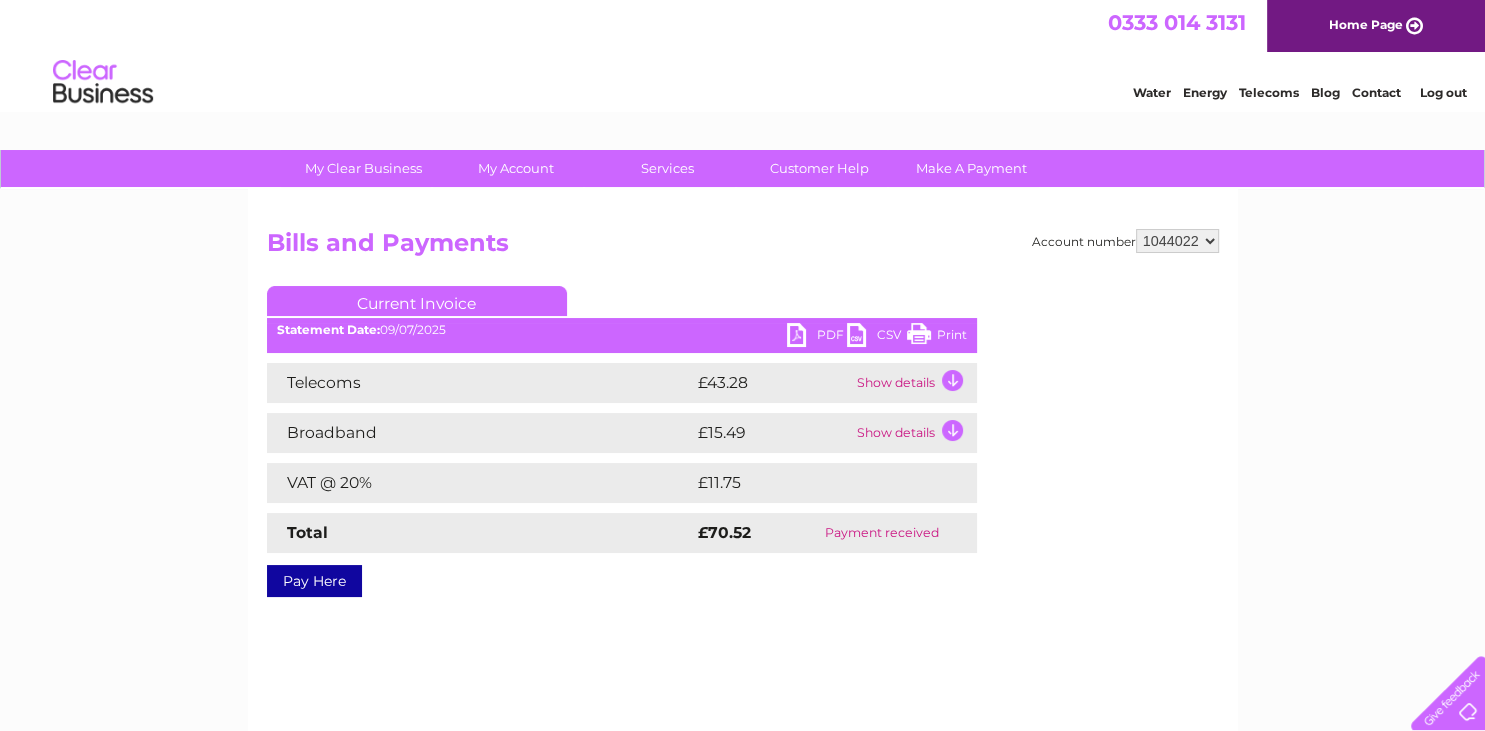 click on "PDF" at bounding box center [817, 337] 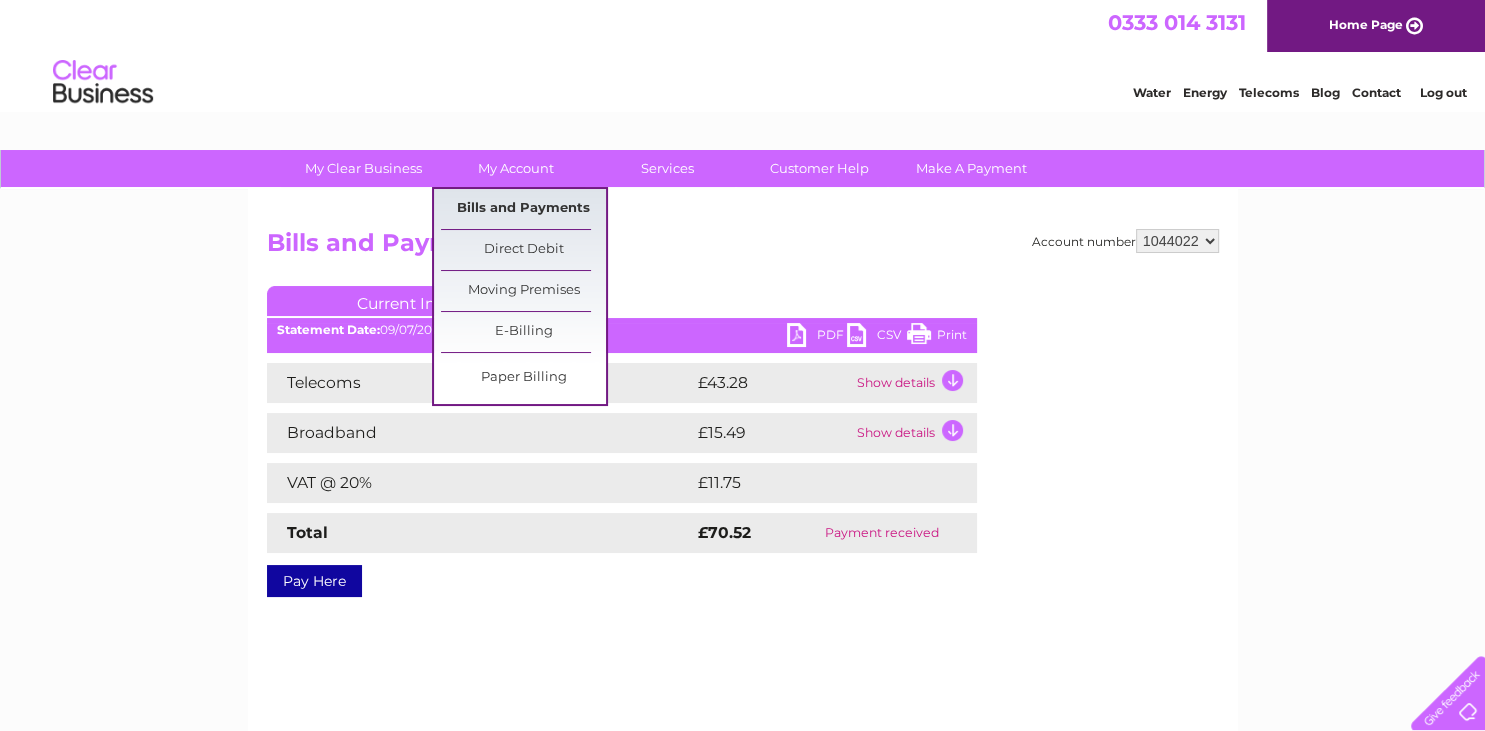 click on "Bills and Payments" at bounding box center [523, 209] 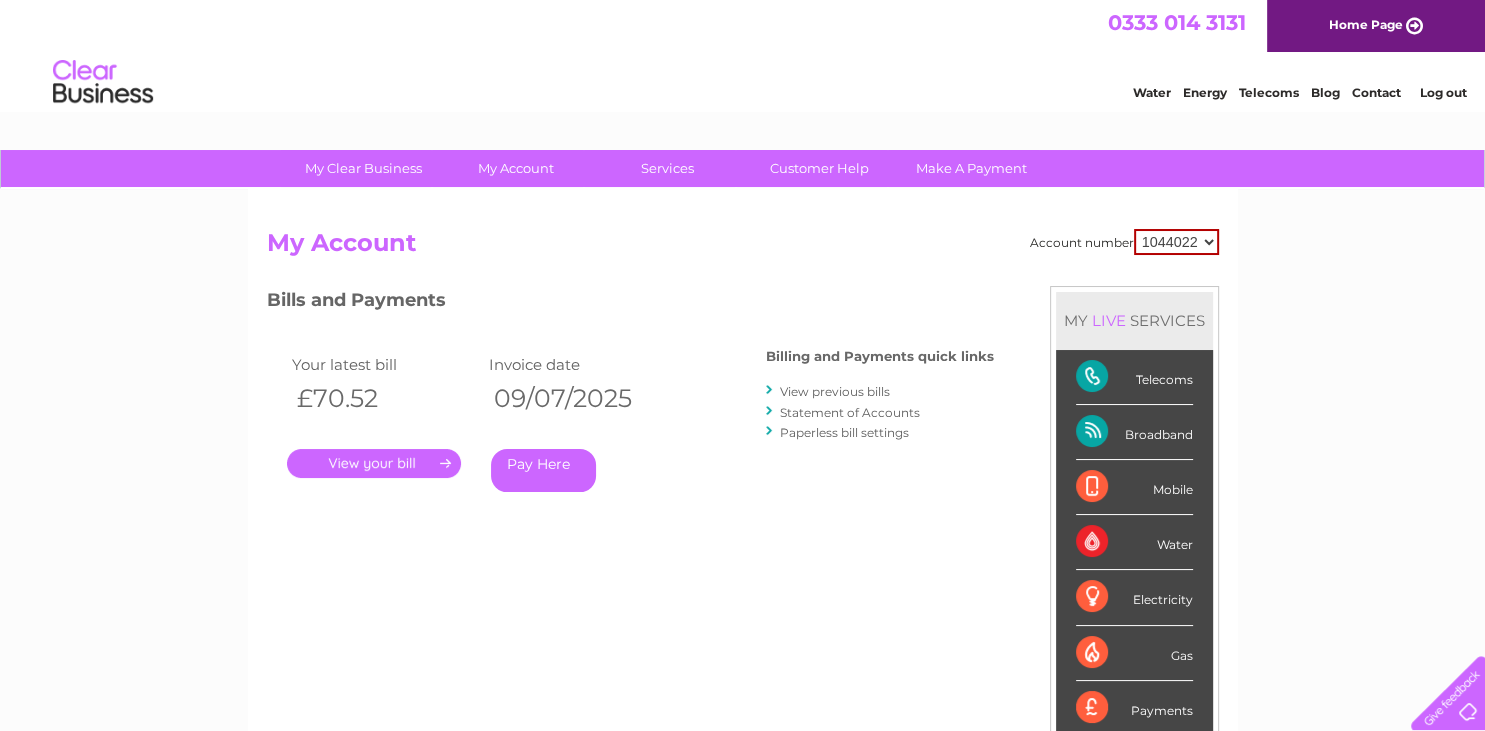 scroll, scrollTop: 0, scrollLeft: 0, axis: both 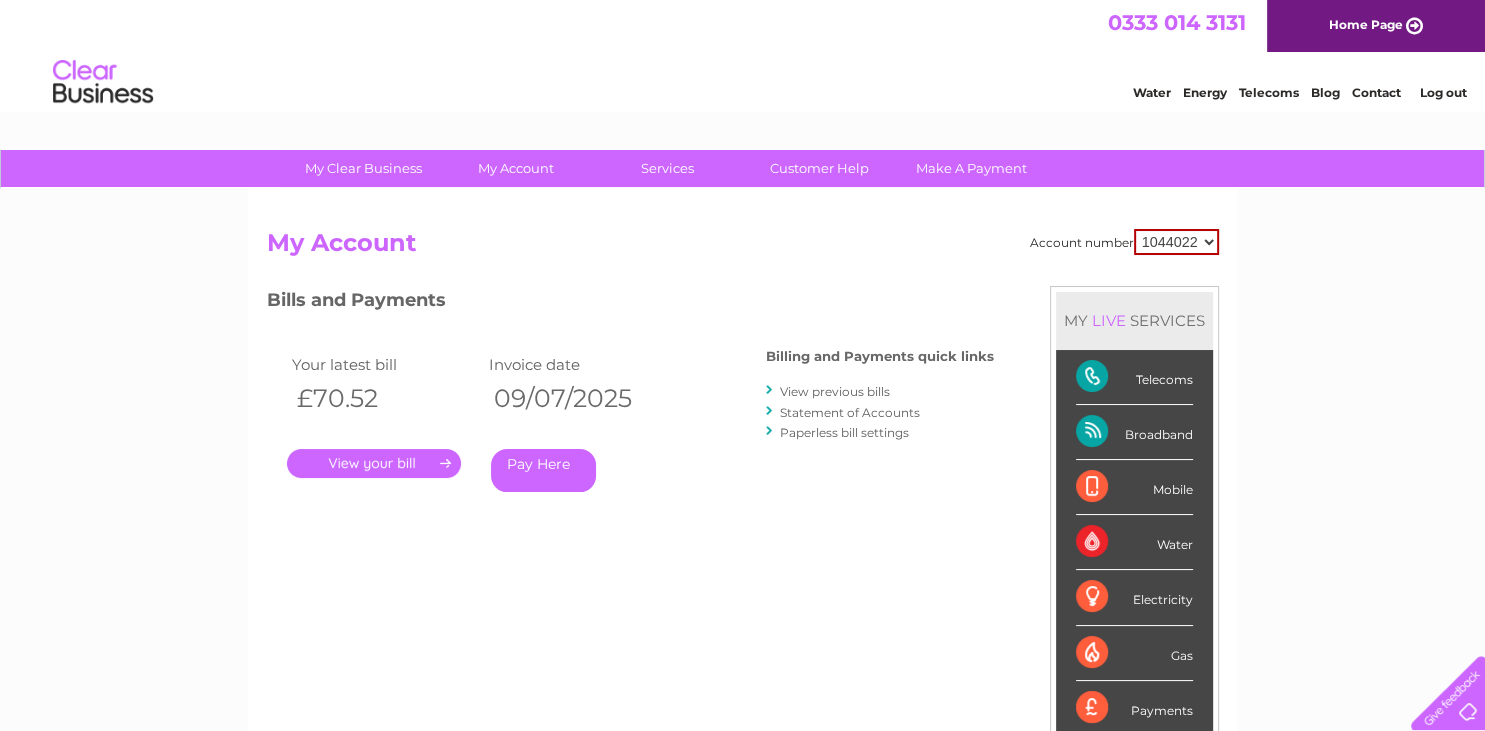 click on "View previous bills" at bounding box center (835, 391) 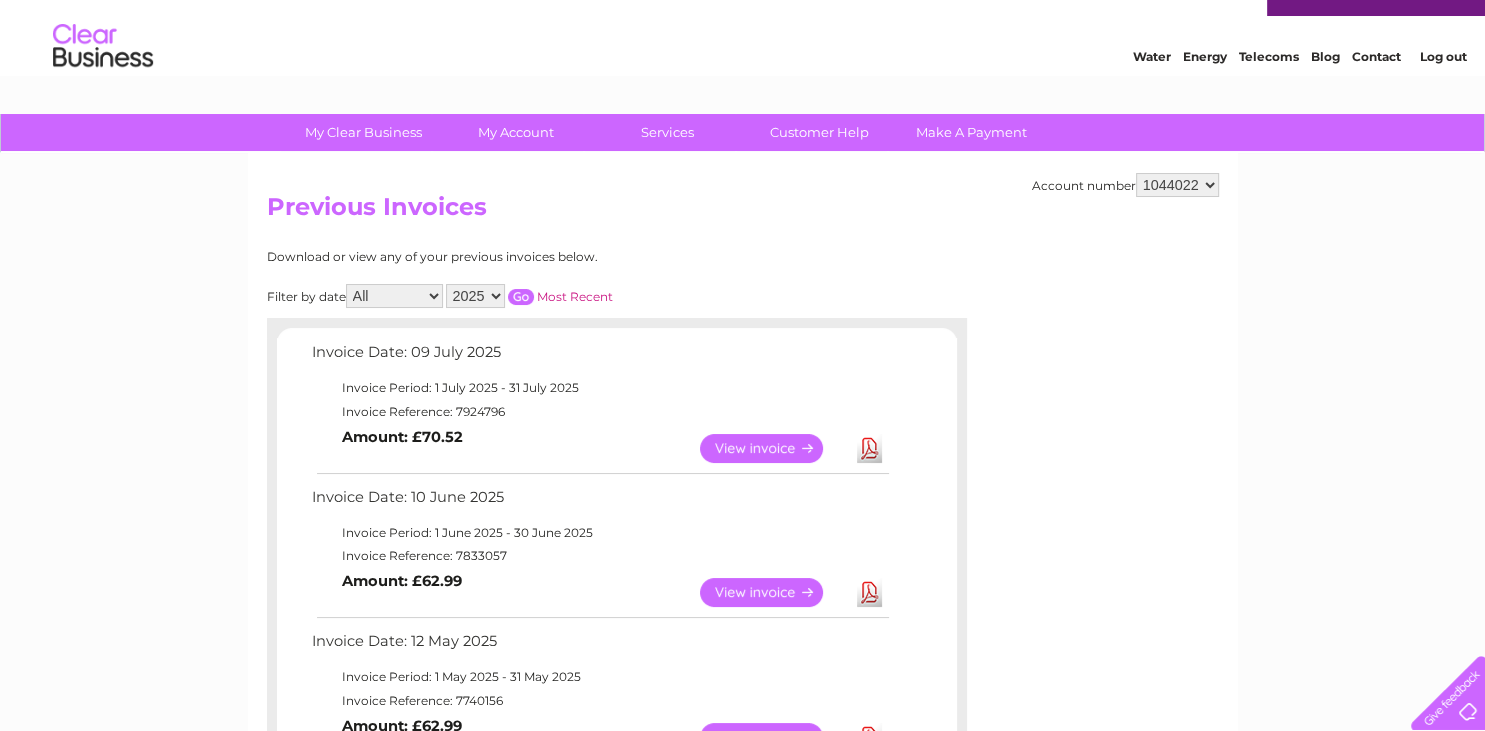 scroll, scrollTop: 0, scrollLeft: 0, axis: both 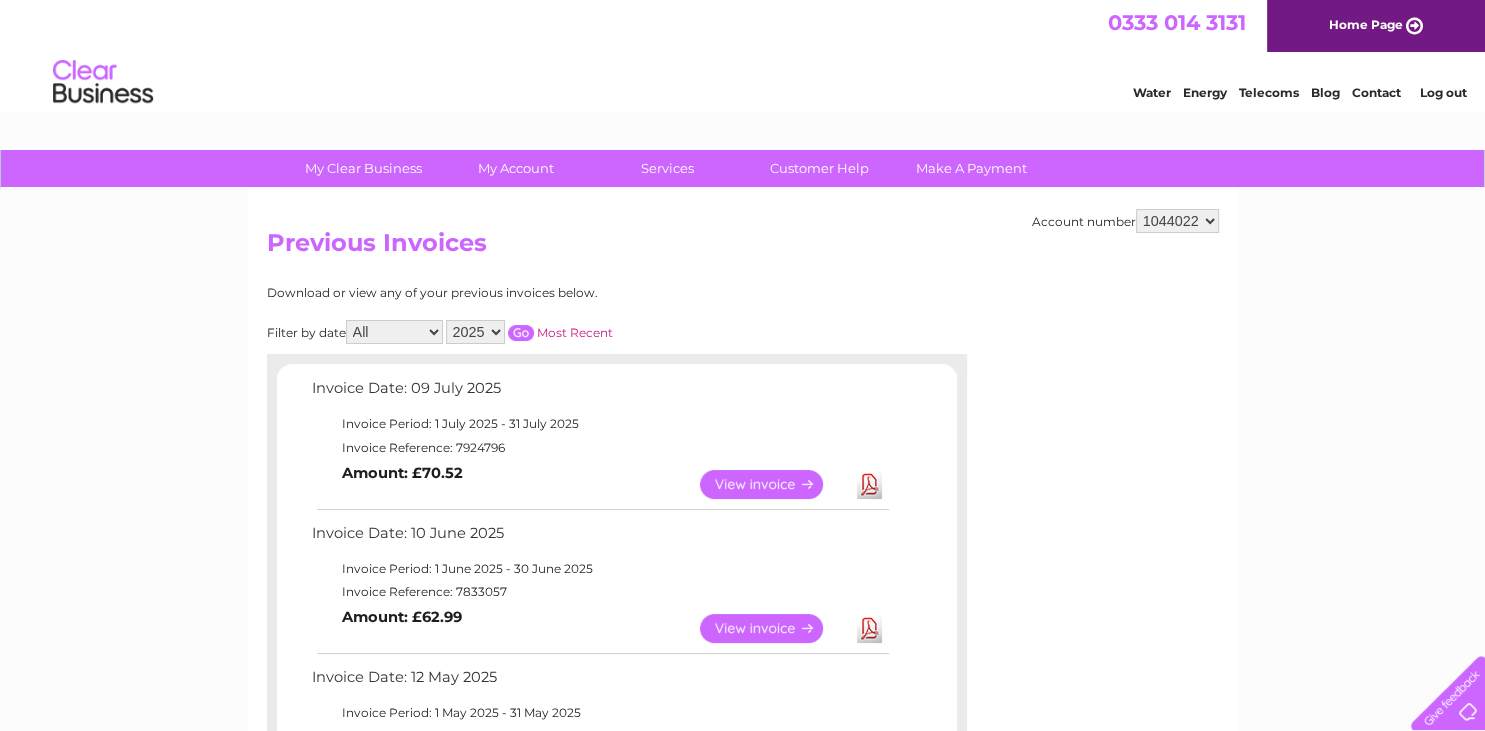 click on "2025
2024
2023
2022" at bounding box center (475, 332) 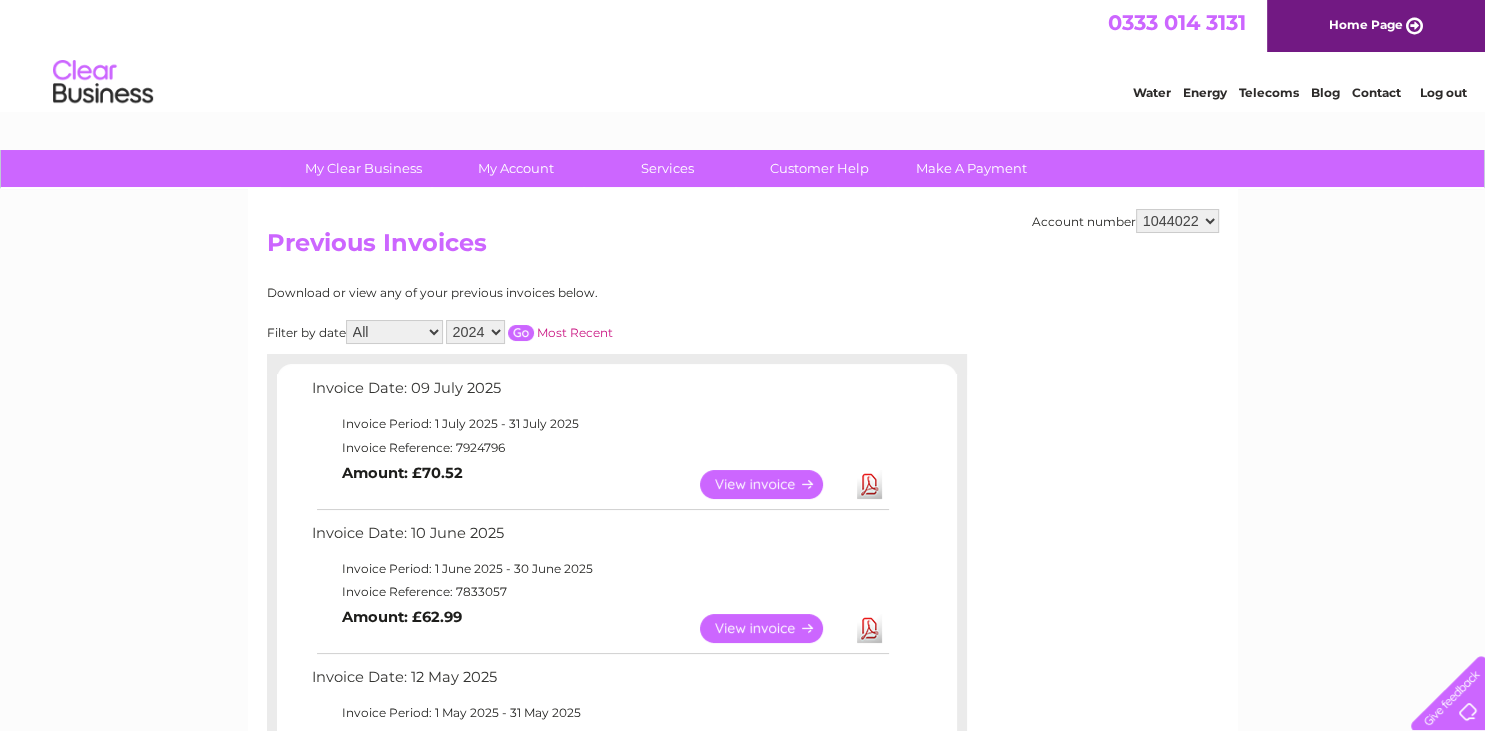 click at bounding box center (521, 333) 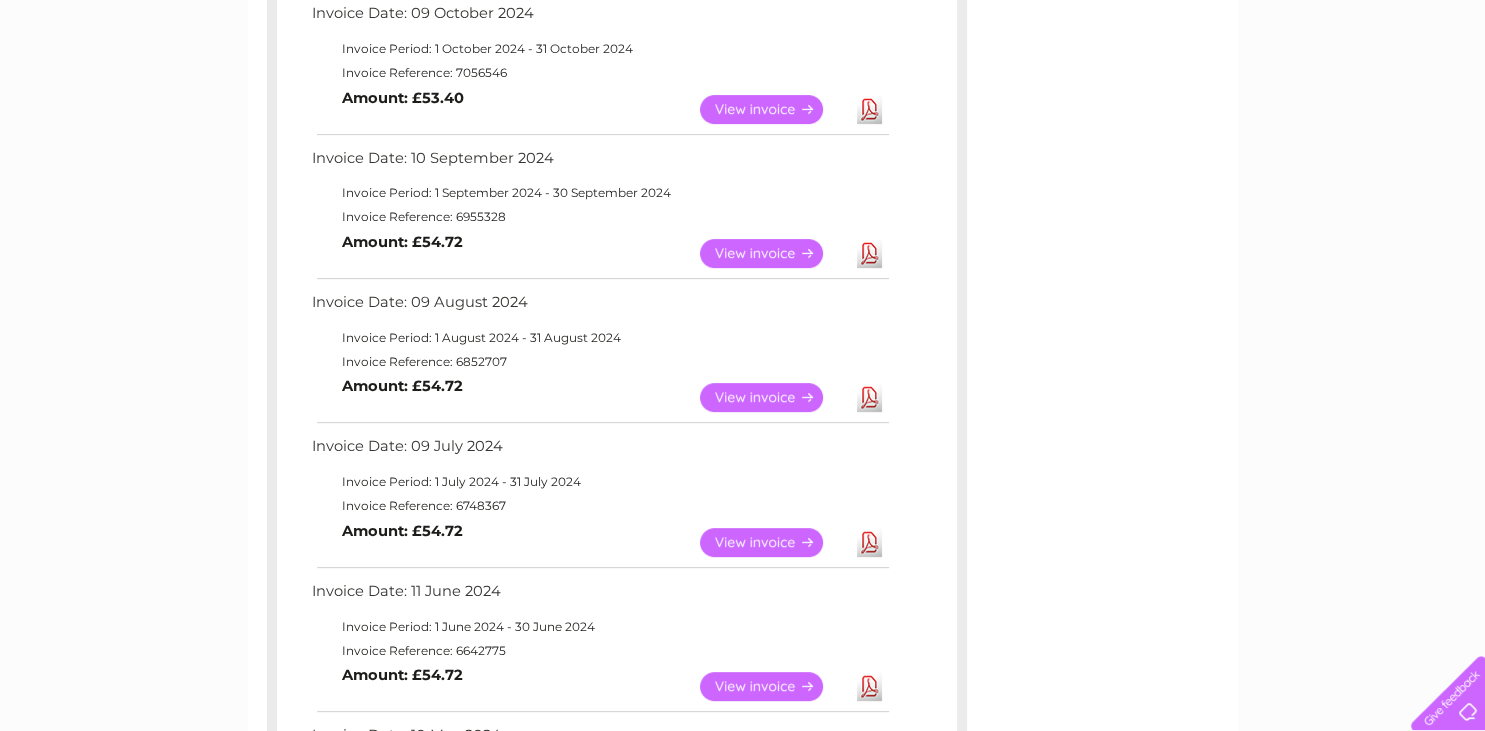 scroll, scrollTop: 136, scrollLeft: 0, axis: vertical 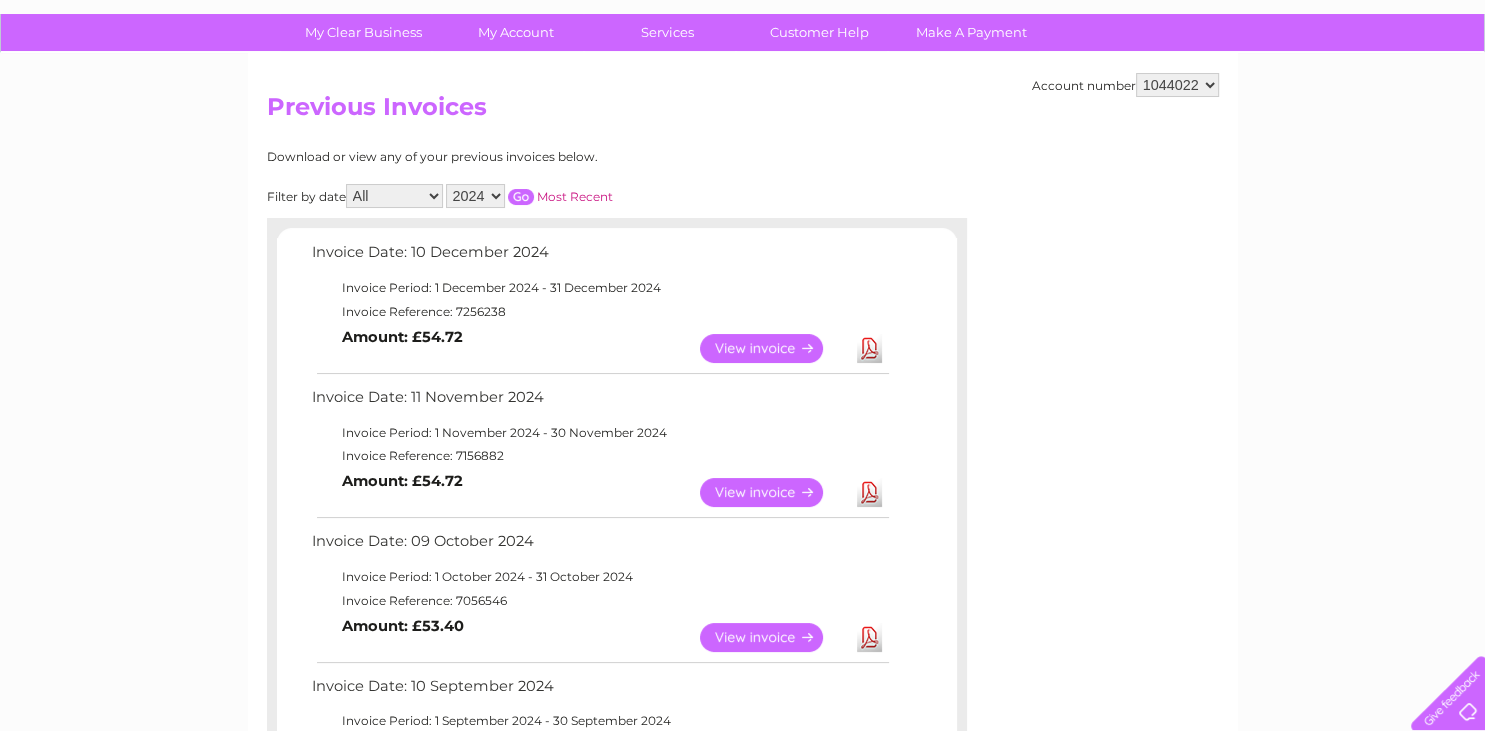 click on "2025
2024
2023
2022" at bounding box center (475, 196) 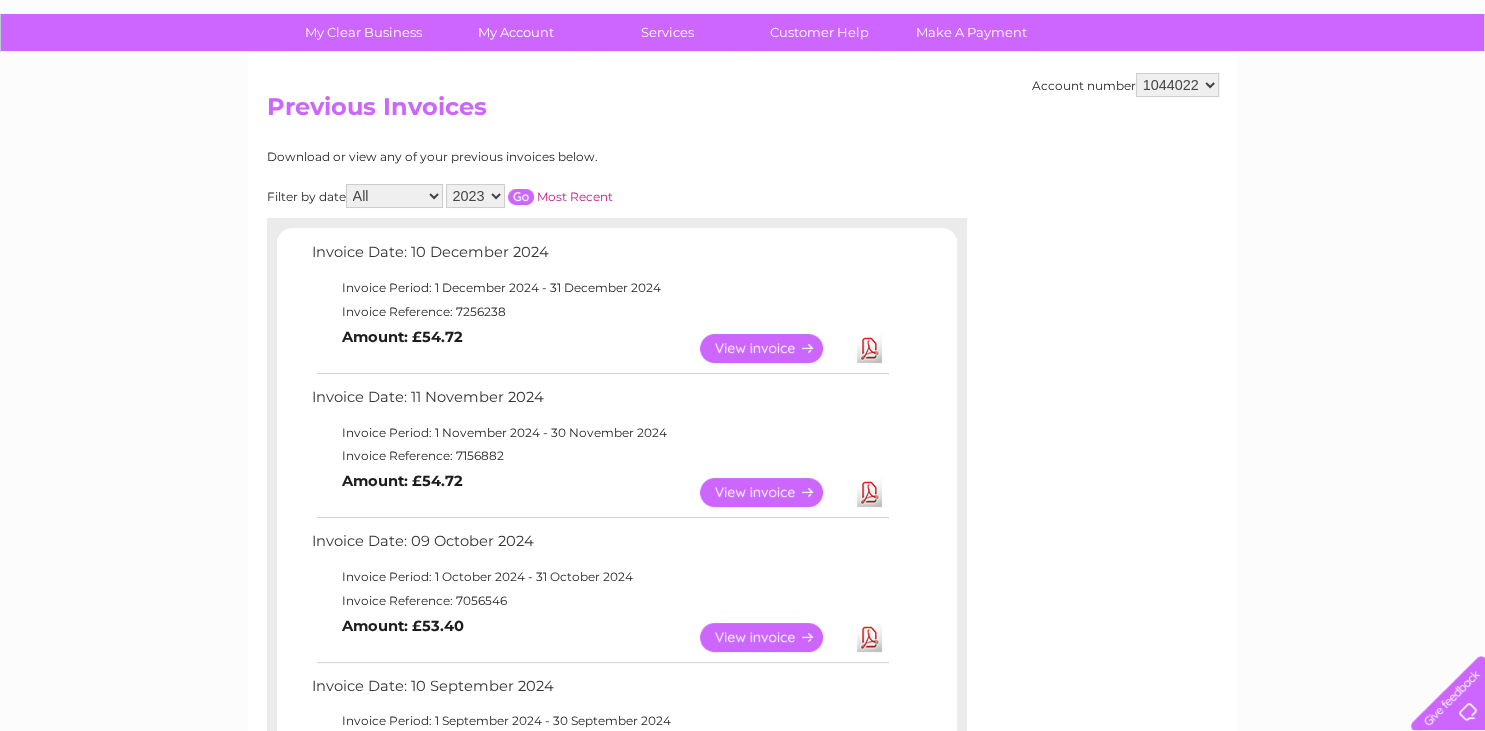 click at bounding box center (521, 197) 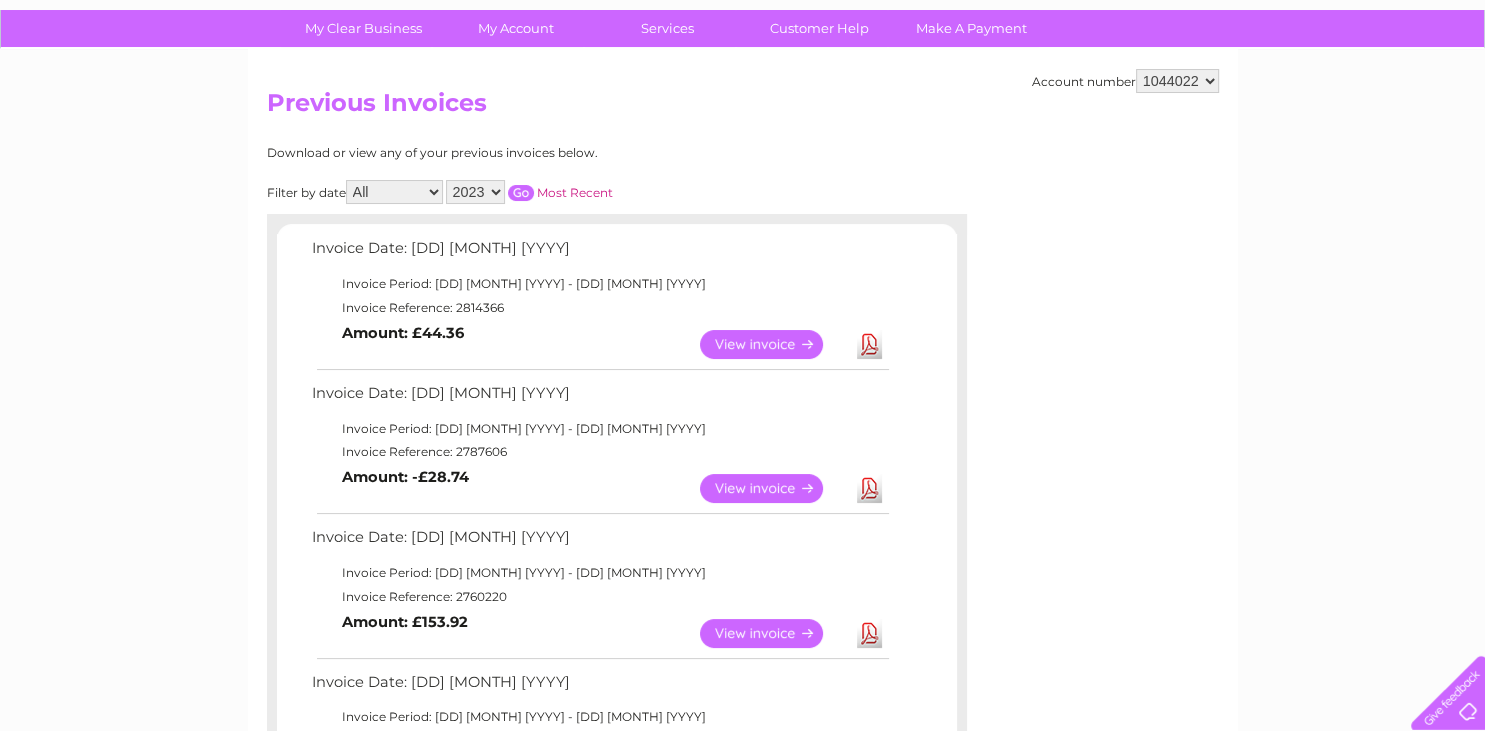 scroll, scrollTop: 136, scrollLeft: 0, axis: vertical 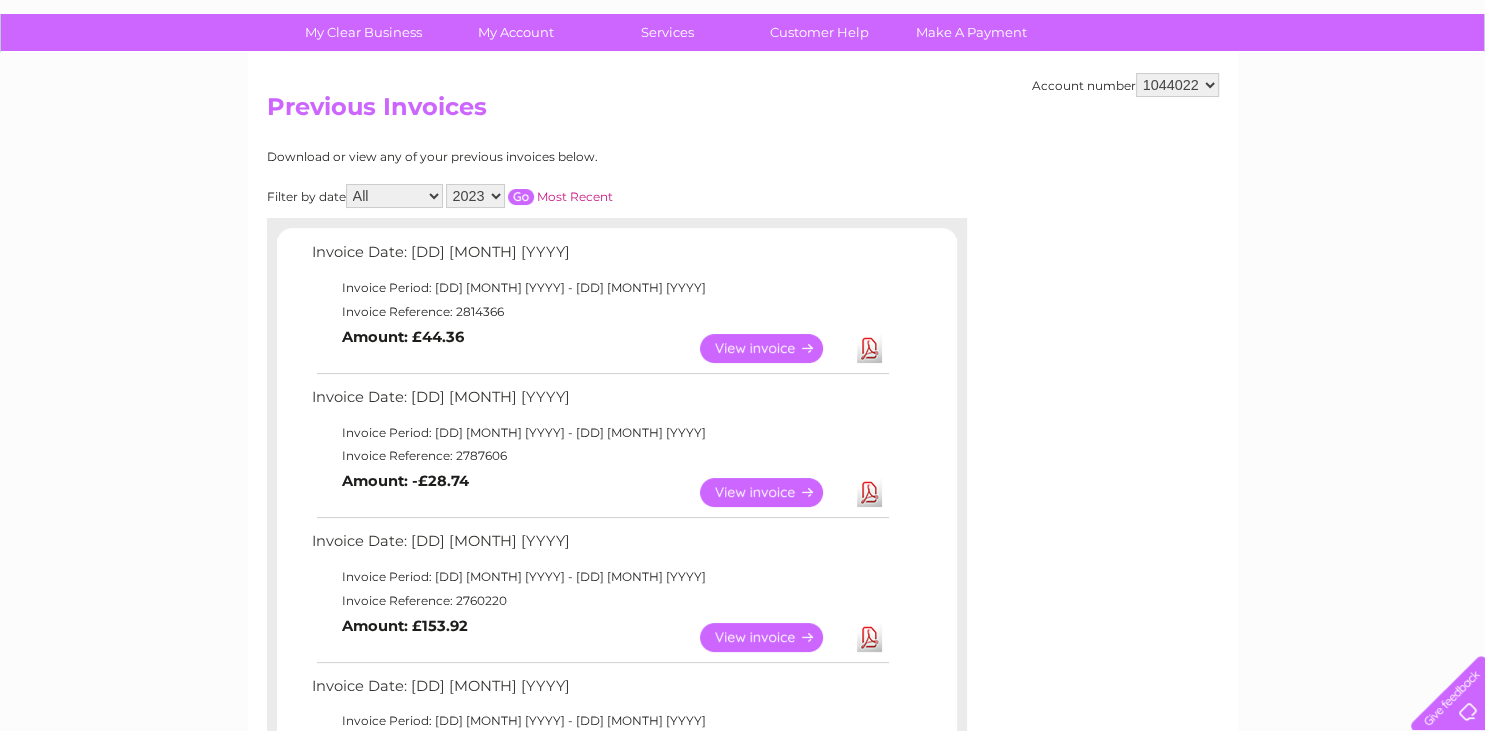 click on "2025
2024
2023
2022" at bounding box center [475, 196] 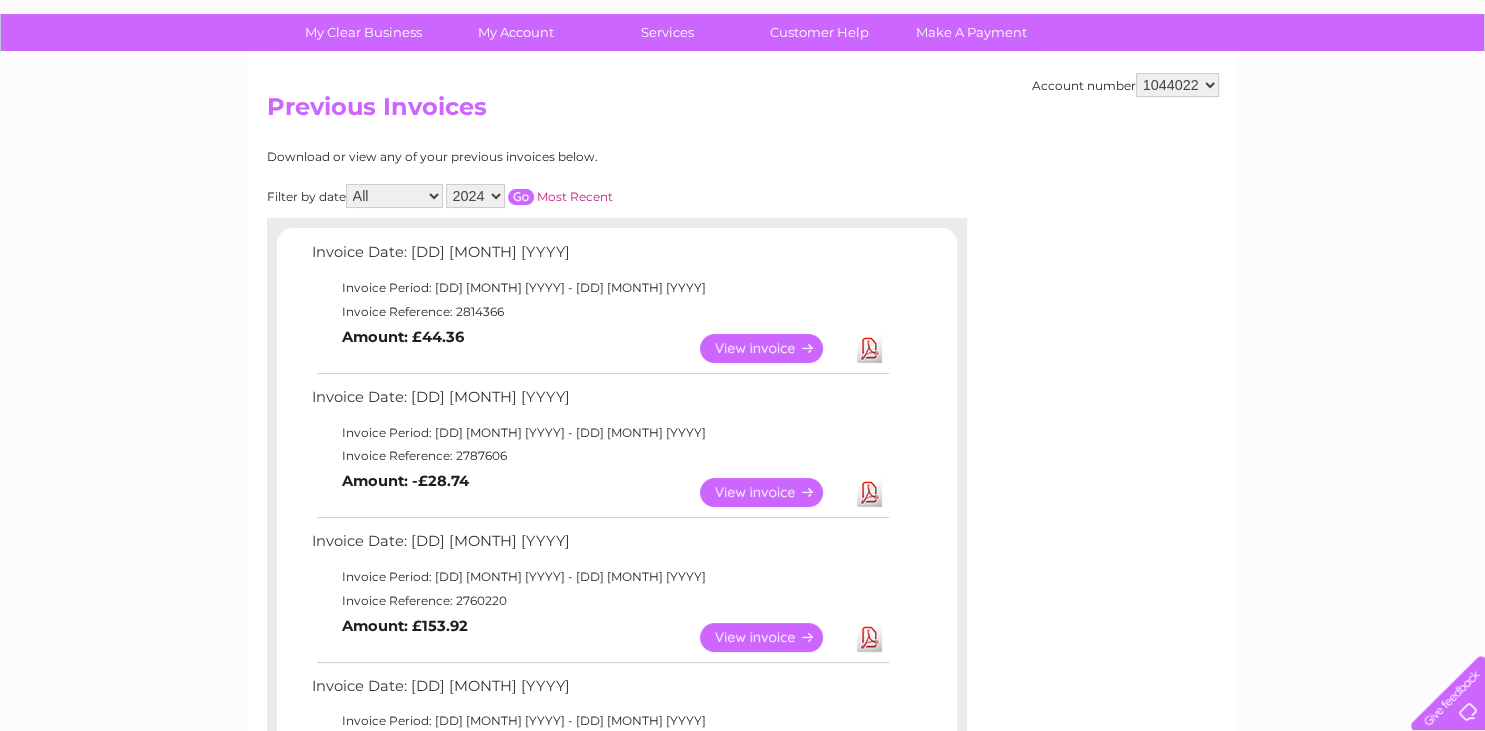click at bounding box center (521, 197) 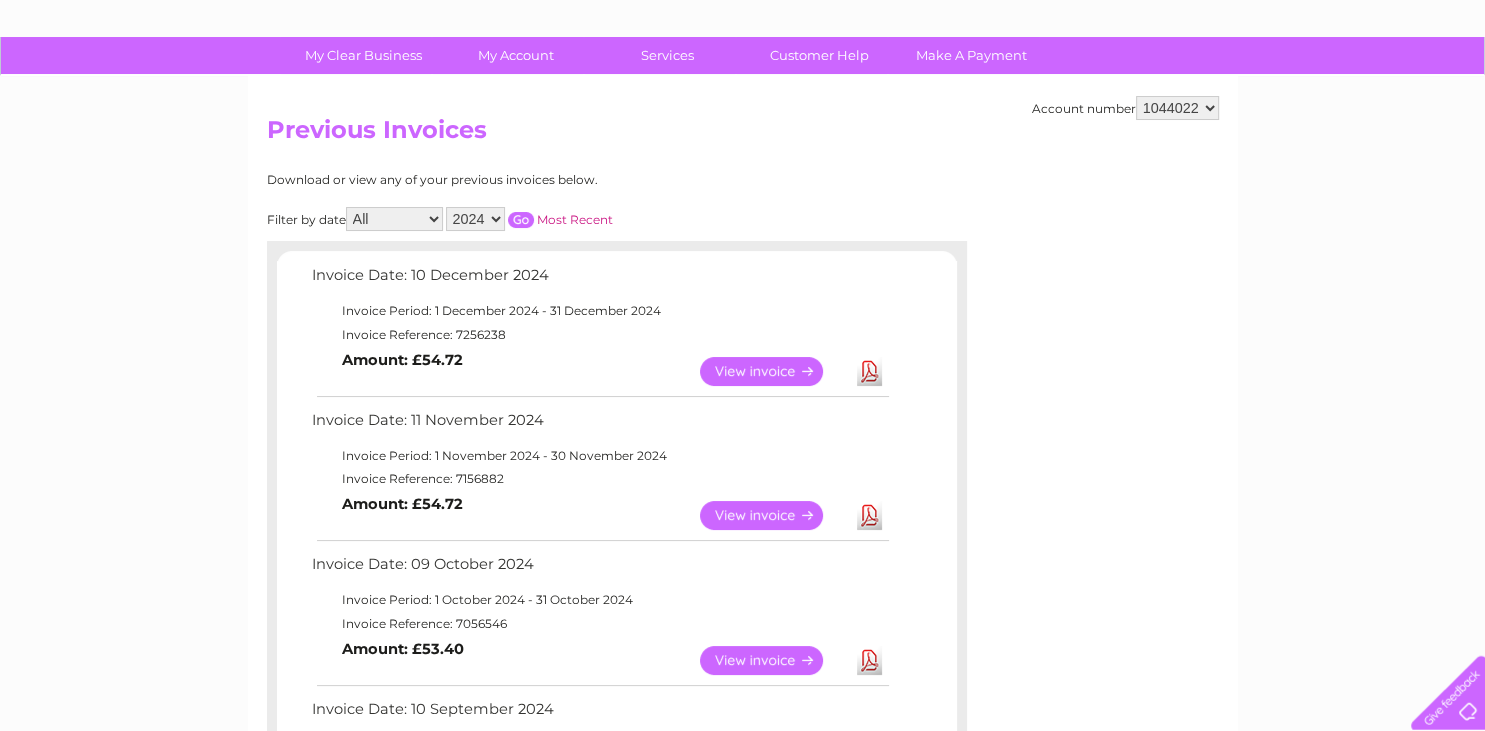 scroll, scrollTop: 0, scrollLeft: 0, axis: both 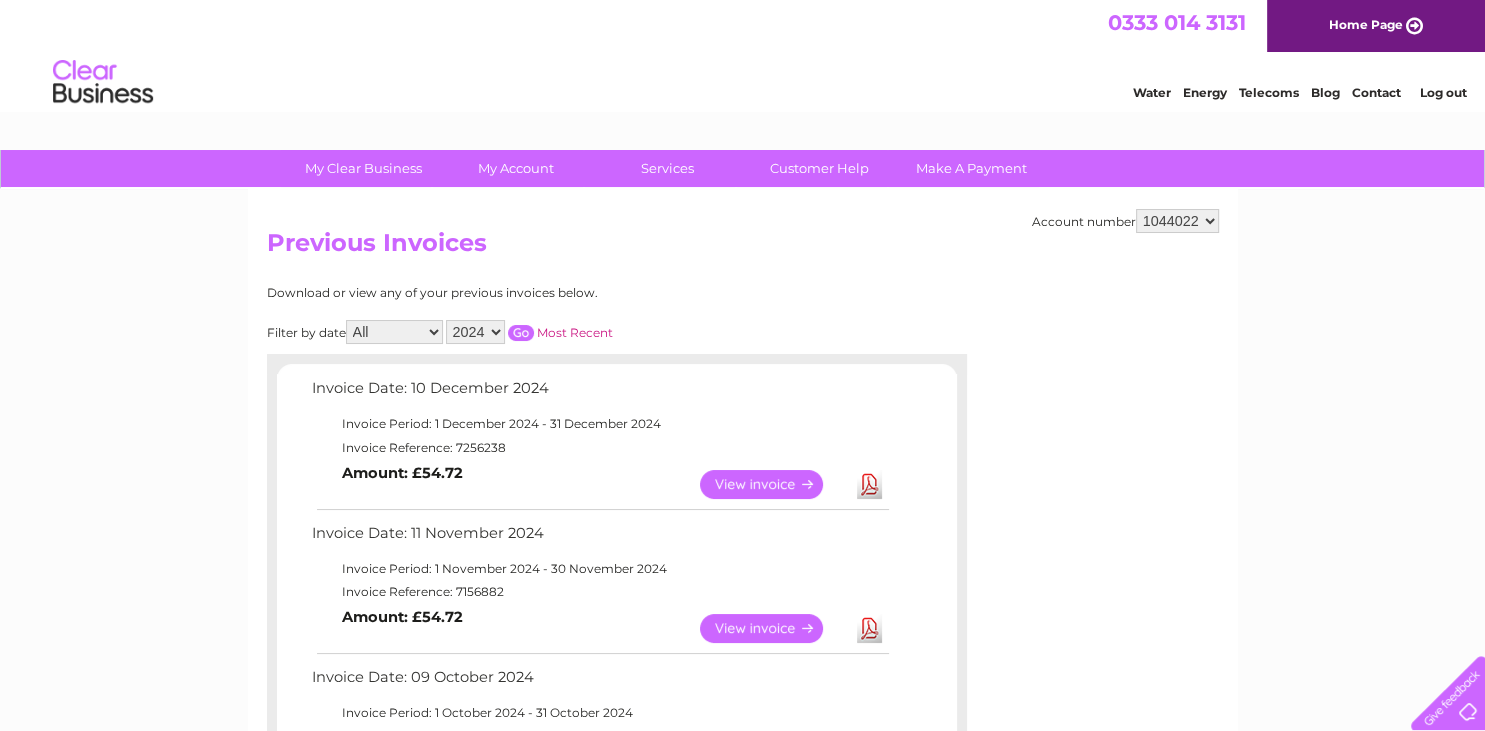 click on "2025
2024
2023
2022" at bounding box center [475, 332] 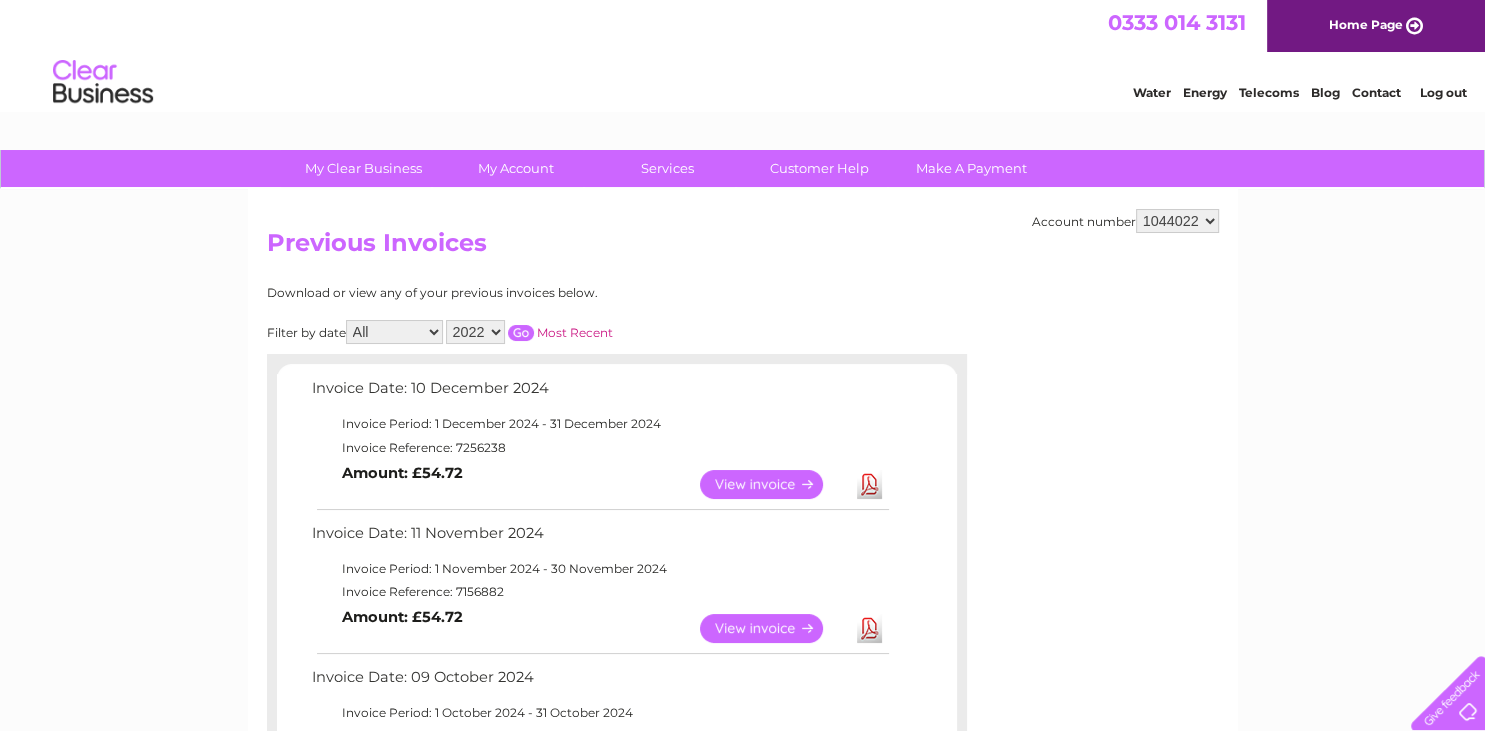 click at bounding box center [521, 333] 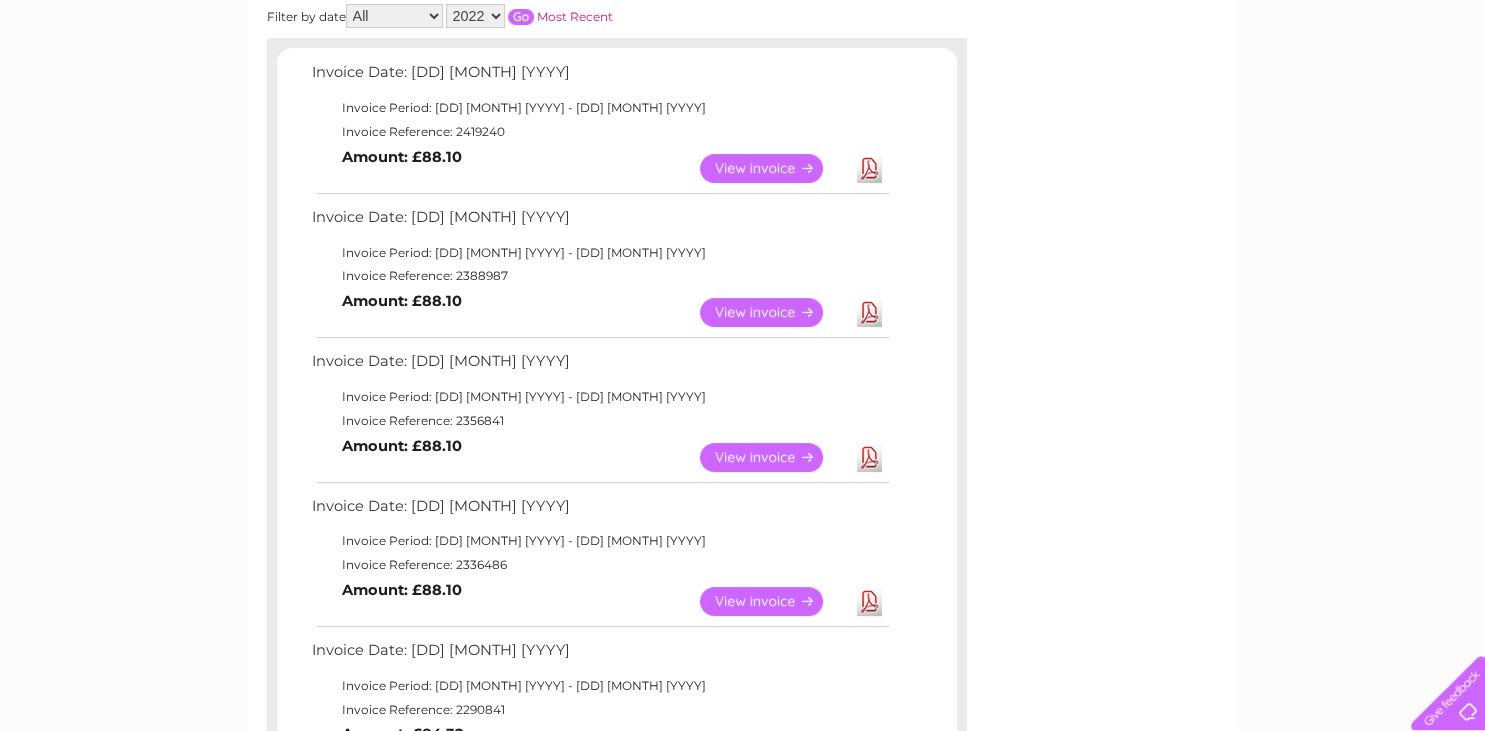 scroll, scrollTop: 0, scrollLeft: 0, axis: both 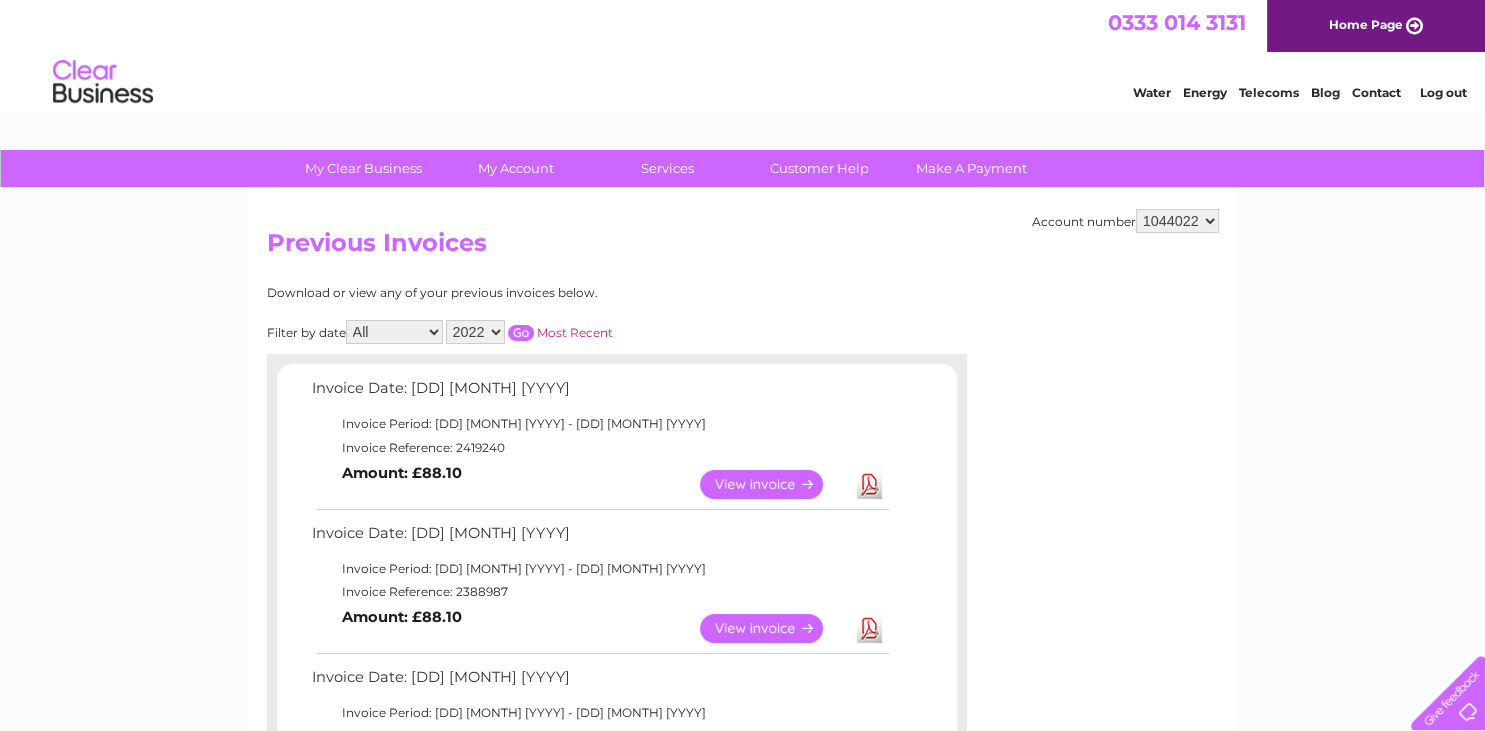 click on "2025
2024
2023
2022" at bounding box center [475, 332] 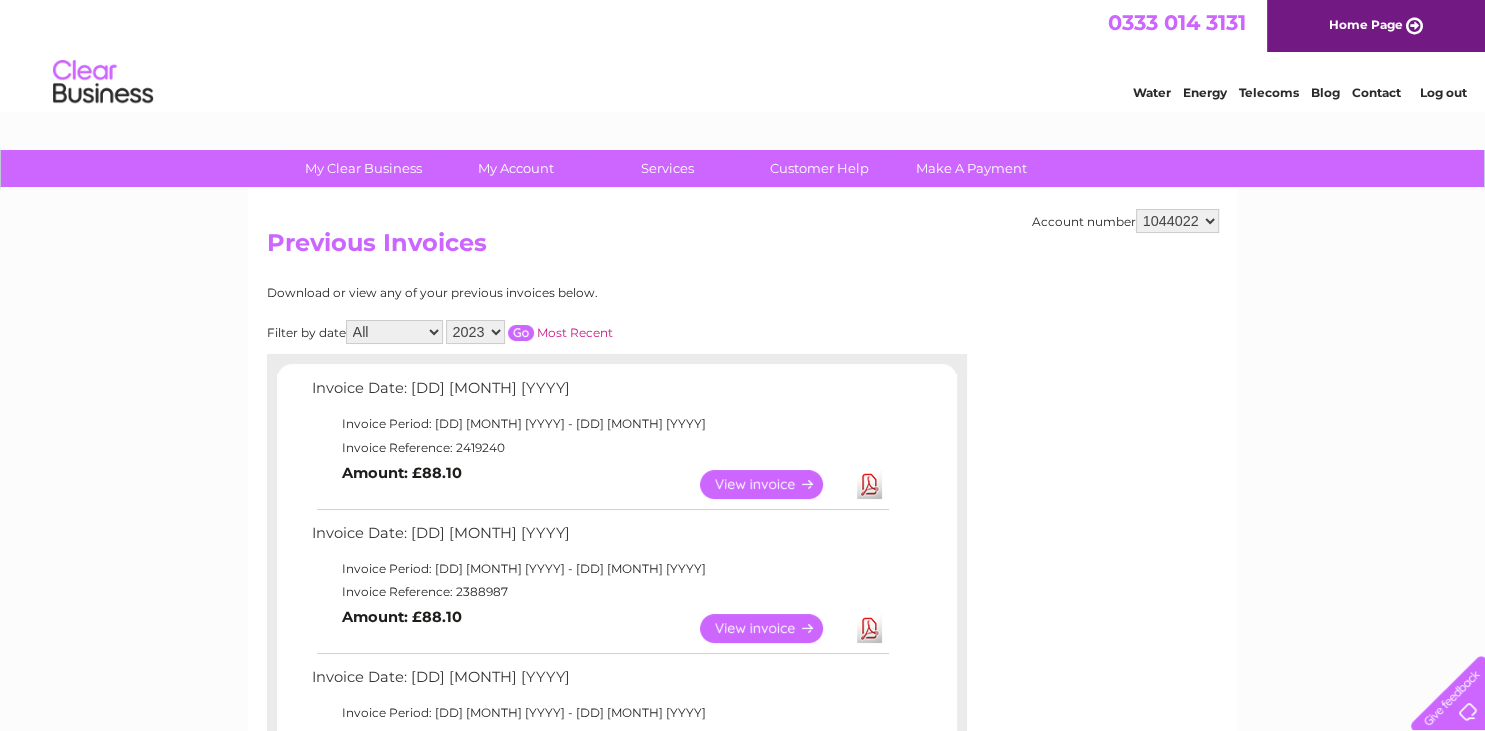 click at bounding box center [521, 333] 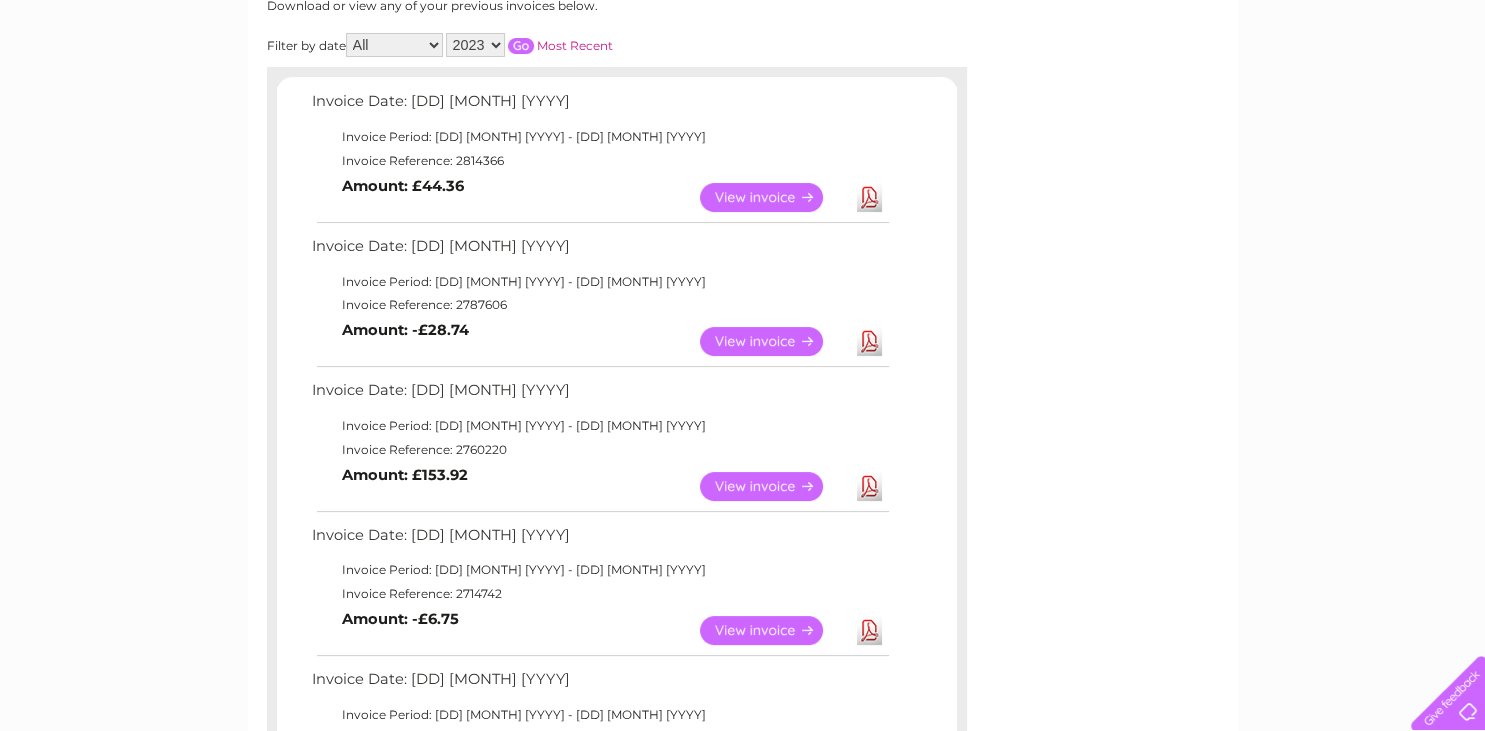 scroll, scrollTop: 316, scrollLeft: 0, axis: vertical 